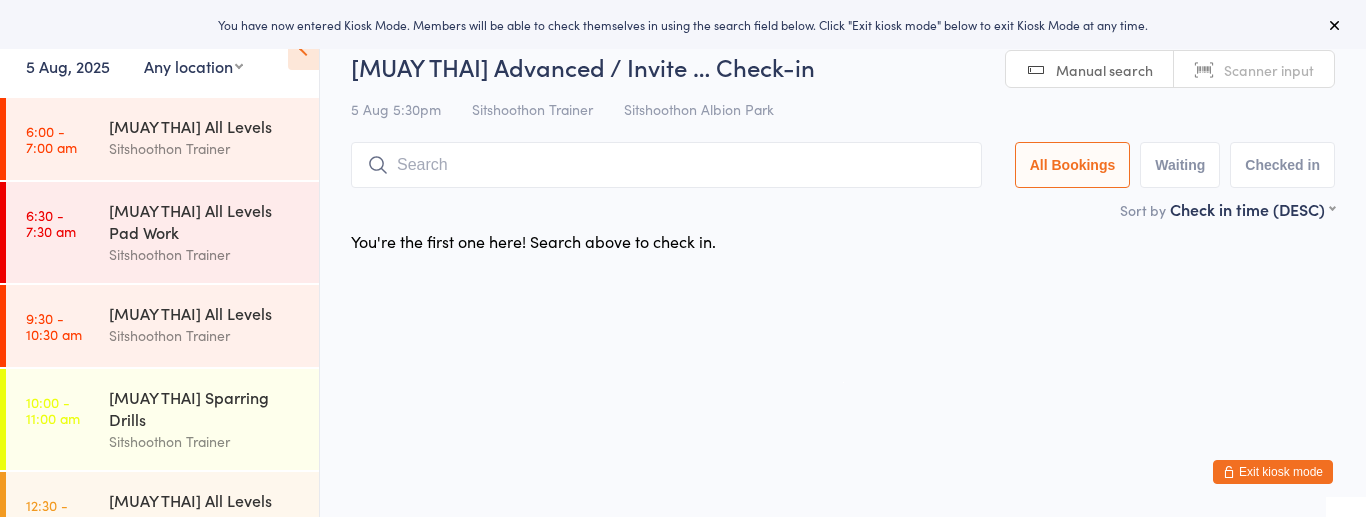 scroll, scrollTop: 0, scrollLeft: 0, axis: both 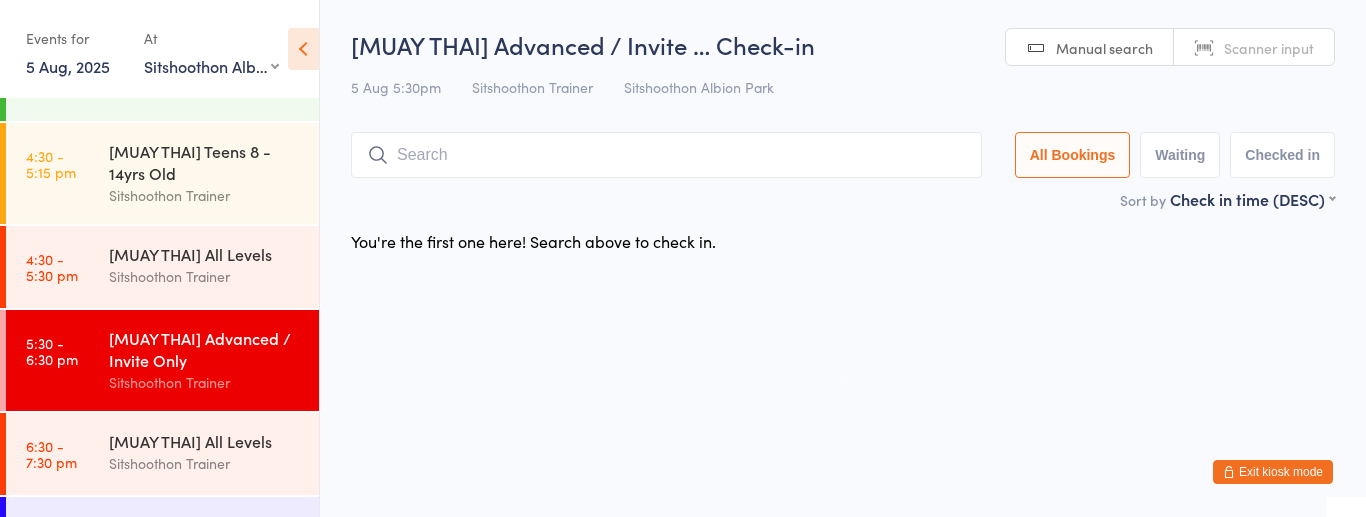 click on "Sitshoothon Trainer" at bounding box center (205, 382) 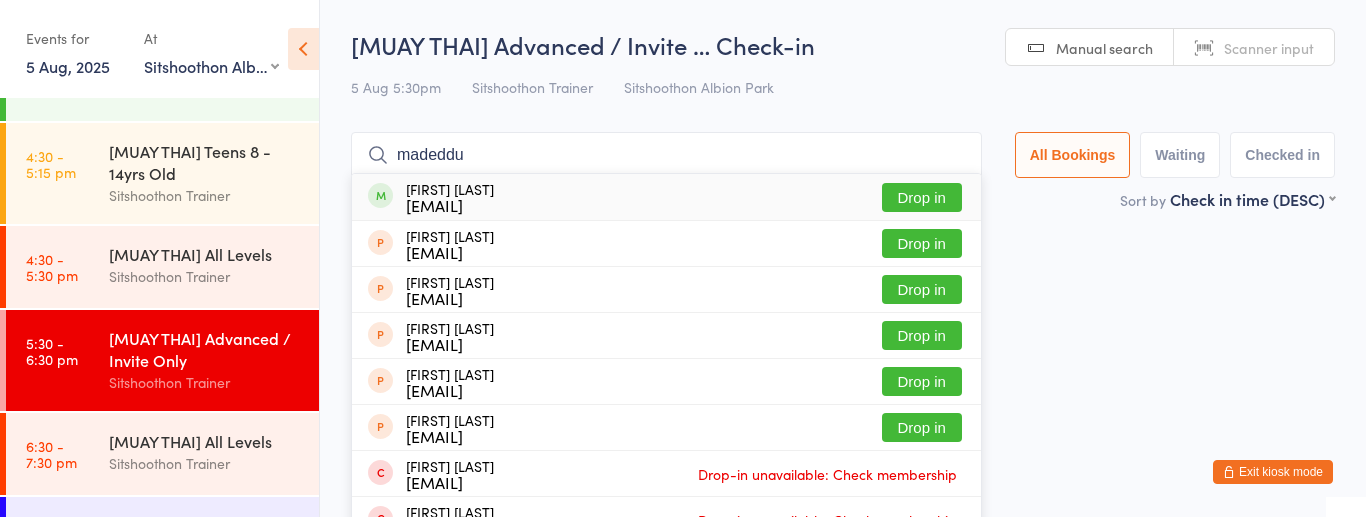 type on "madeddu" 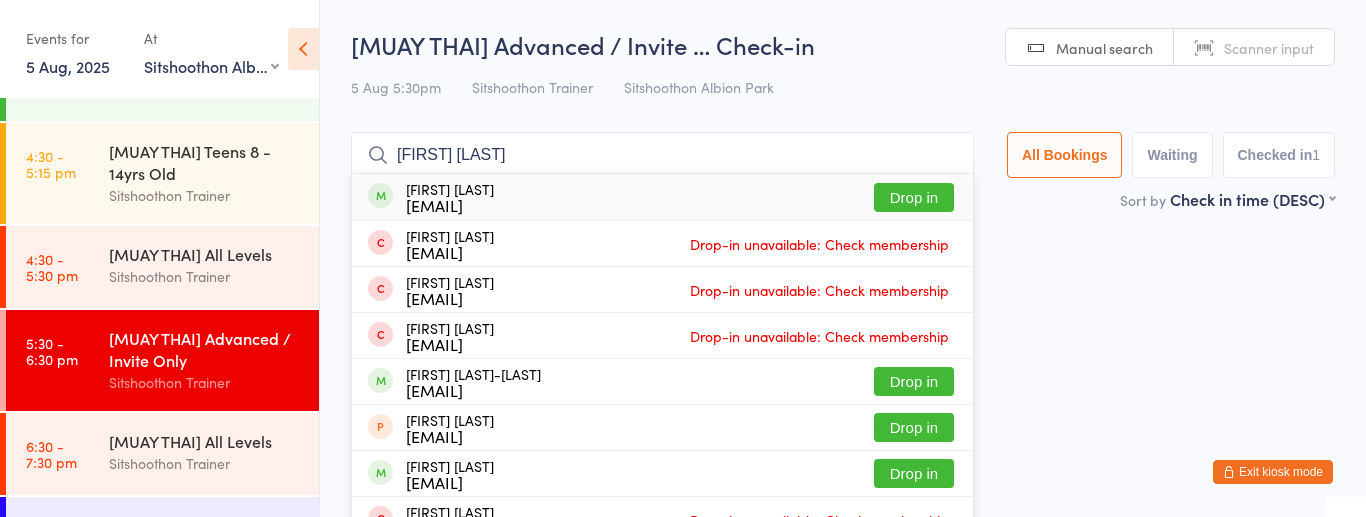 type on "[FIRST] [LAST]" 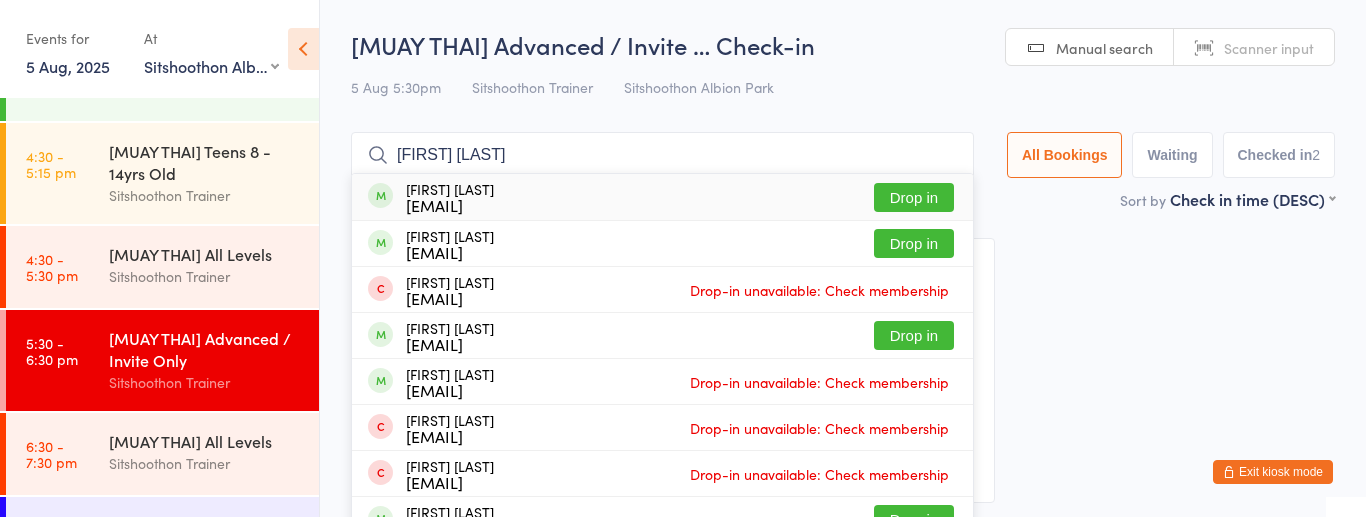 type on "[FIRST] [LAST]" 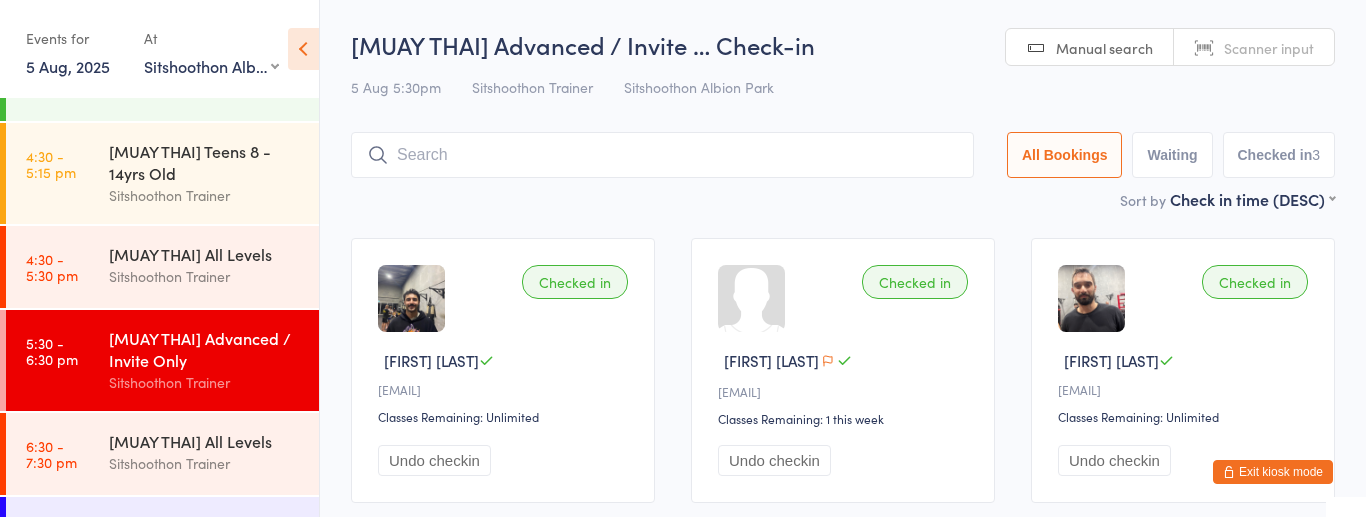 type on "x" 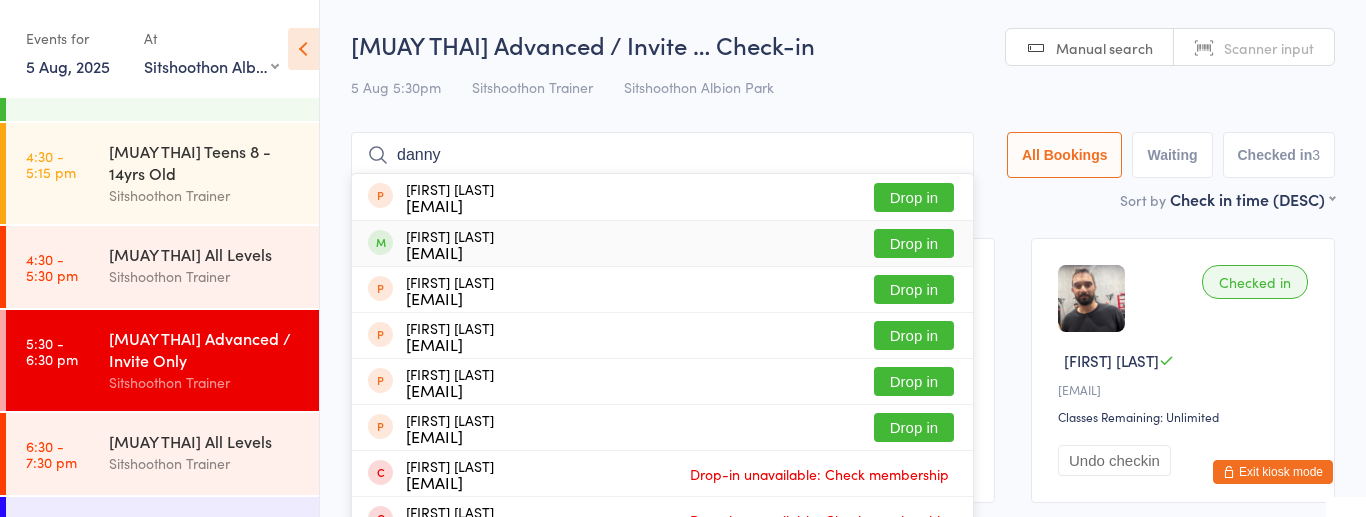 type on "danny" 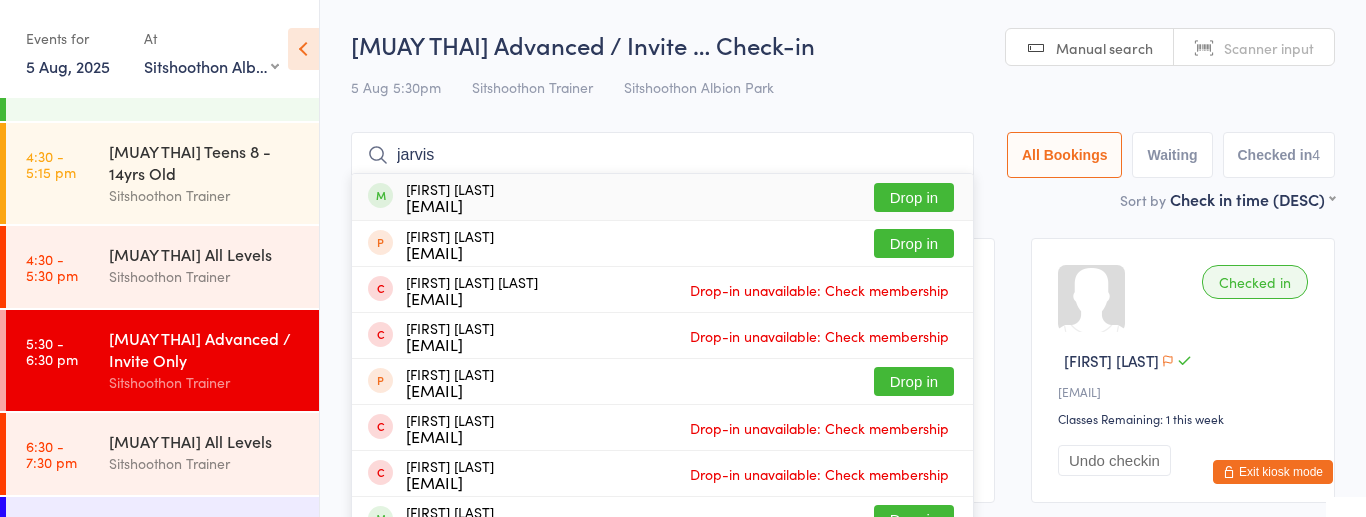 type on "jarvis" 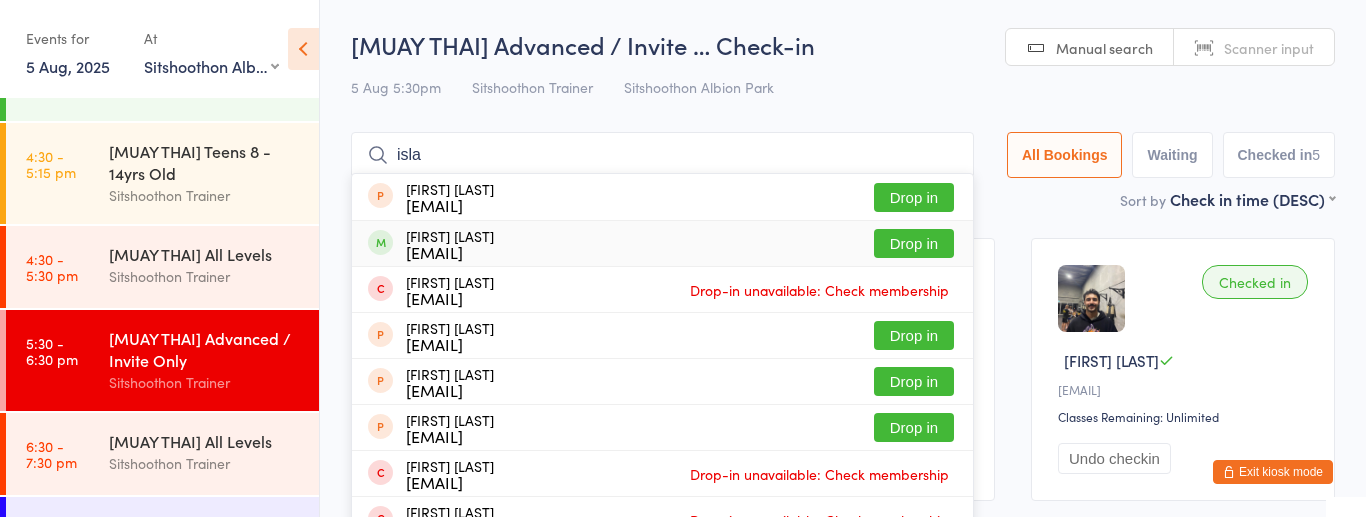 type on "isla" 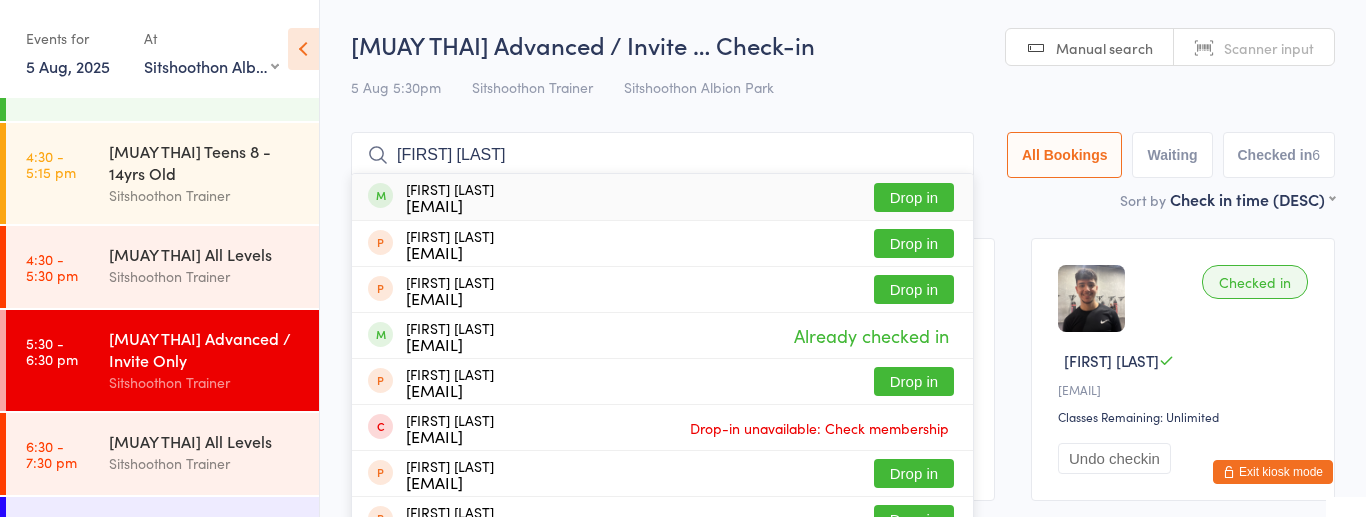 type on "brad spears" 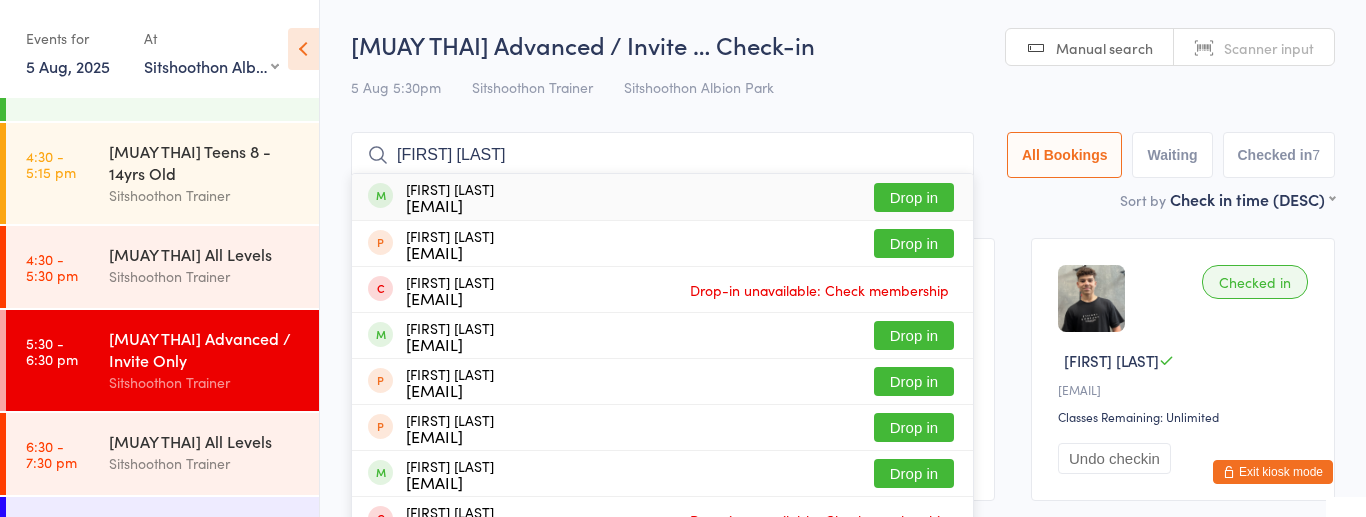 type on "dylan crow" 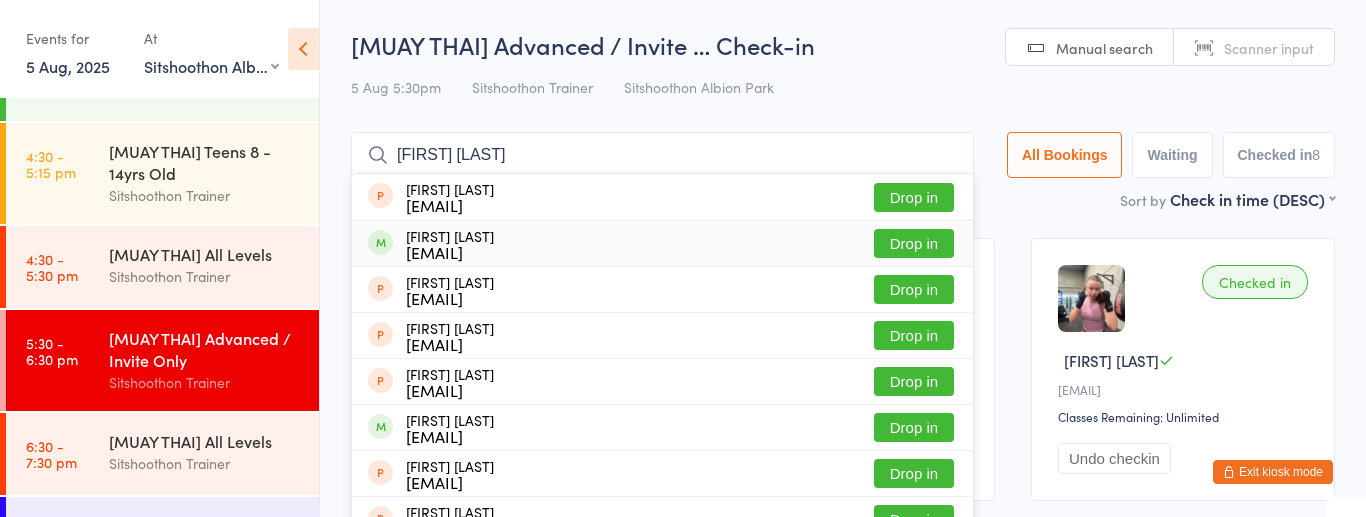 type on "noah demm" 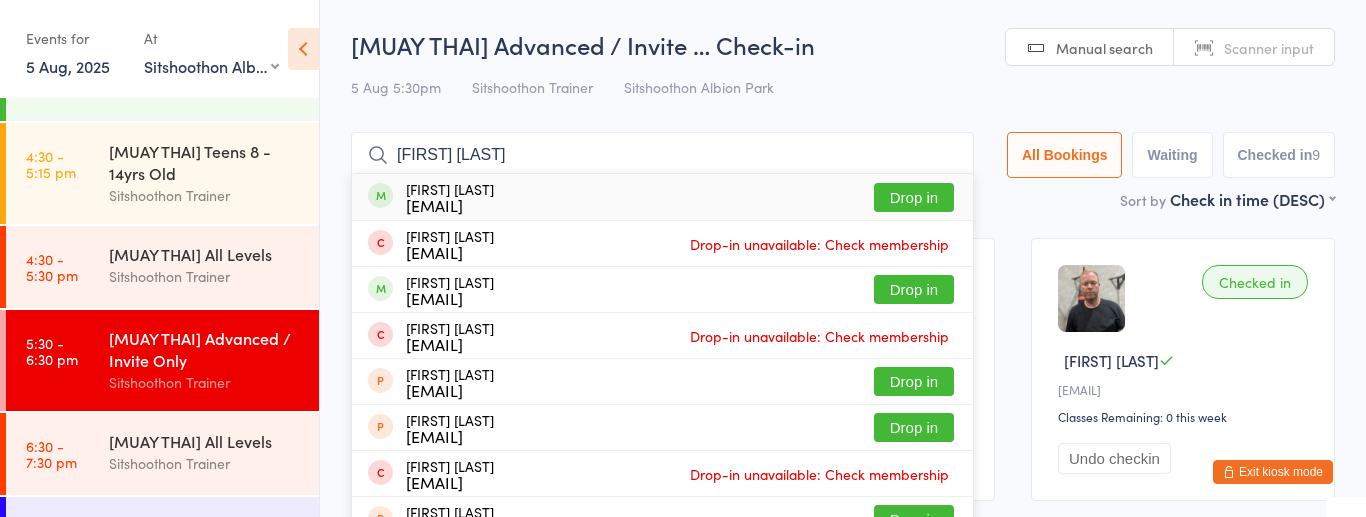 type on "curtis hey" 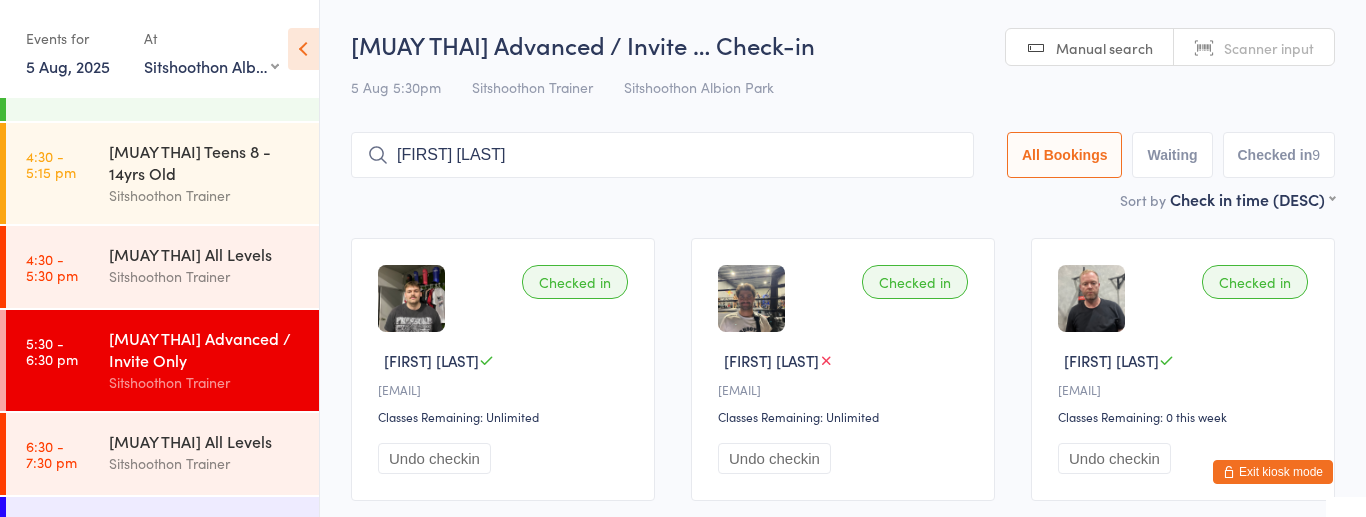 type 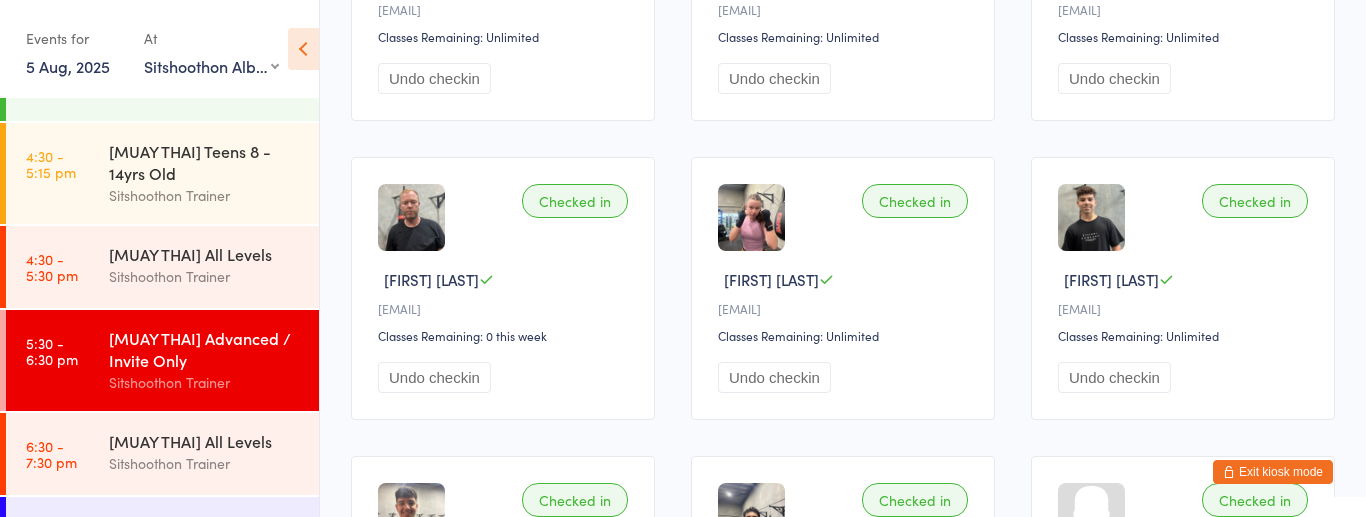 scroll, scrollTop: 0, scrollLeft: 0, axis: both 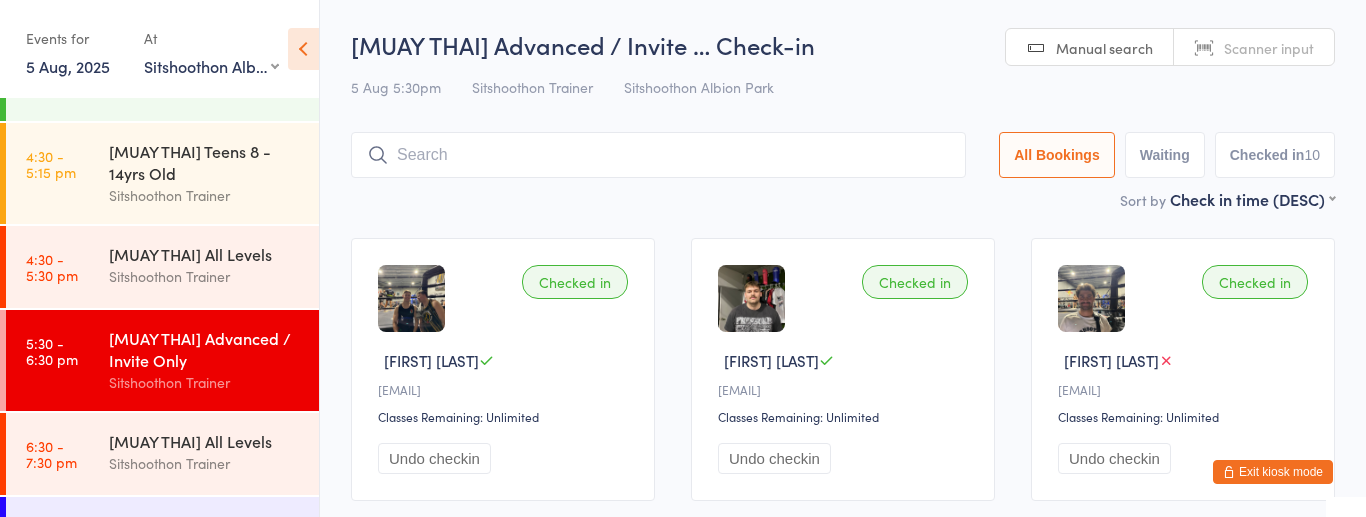 click on "Exit kiosk mode" at bounding box center [1273, 472] 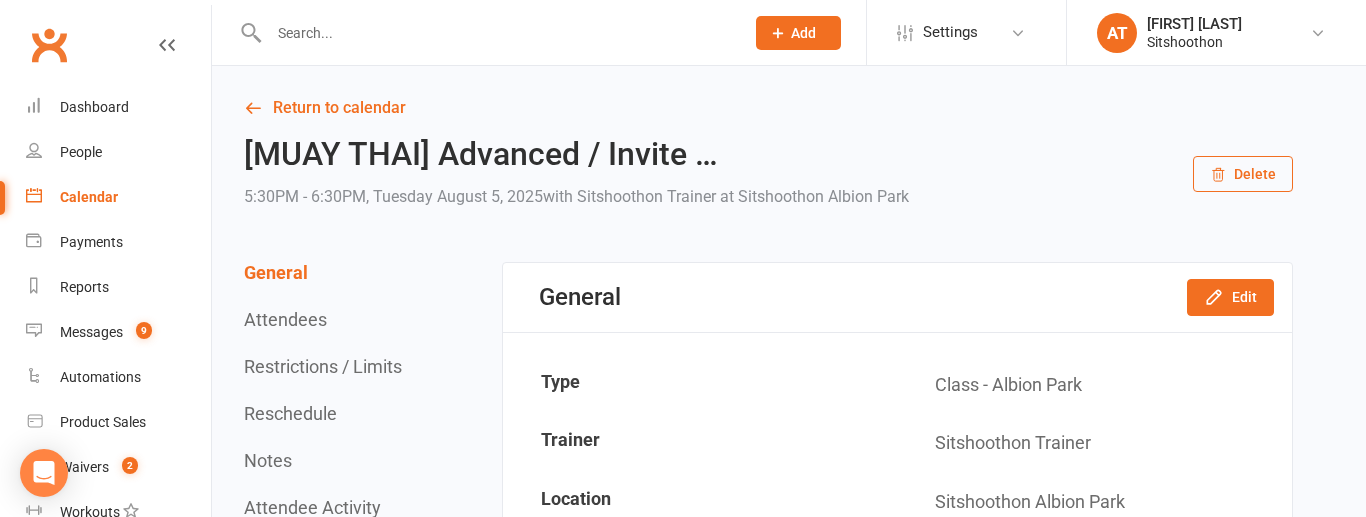 scroll, scrollTop: 0, scrollLeft: 0, axis: both 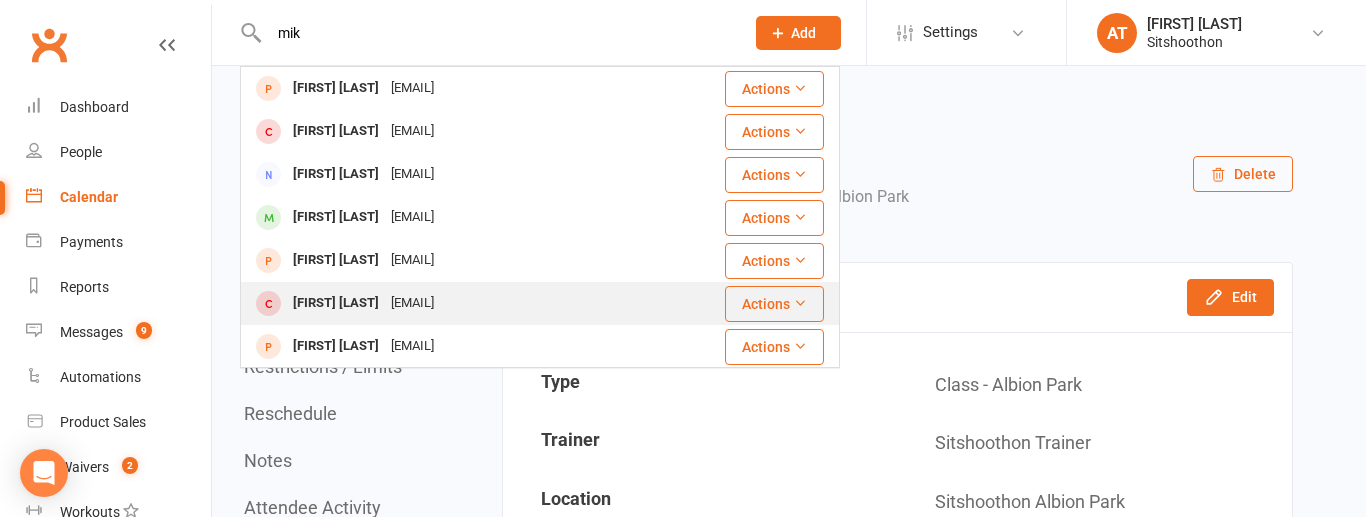 type on "mik" 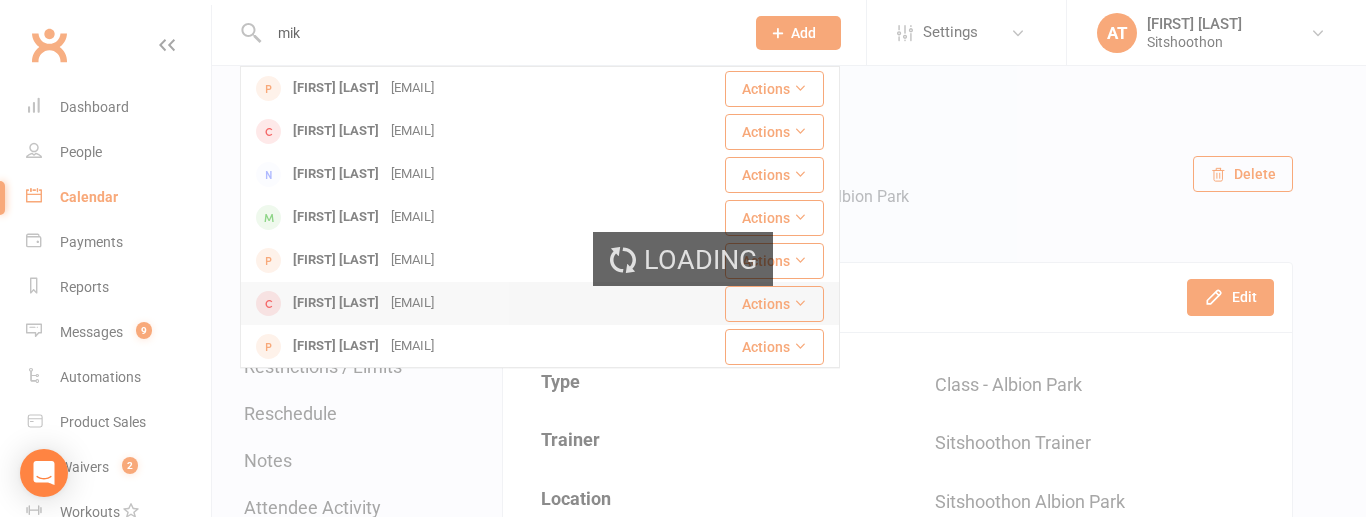 type 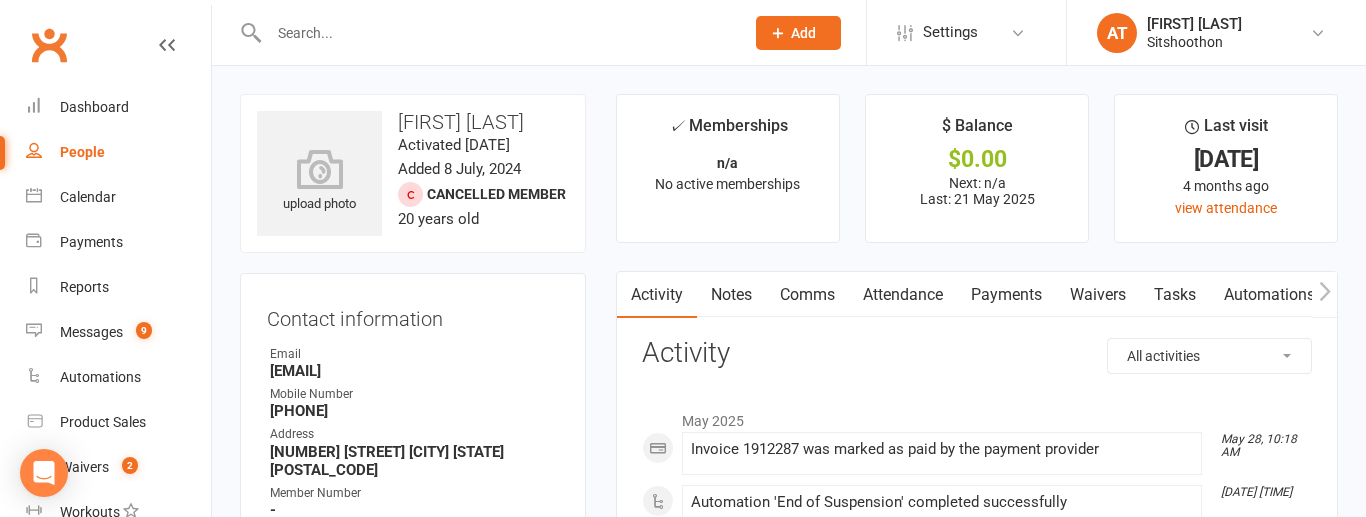 click on "Payments" at bounding box center [1006, 295] 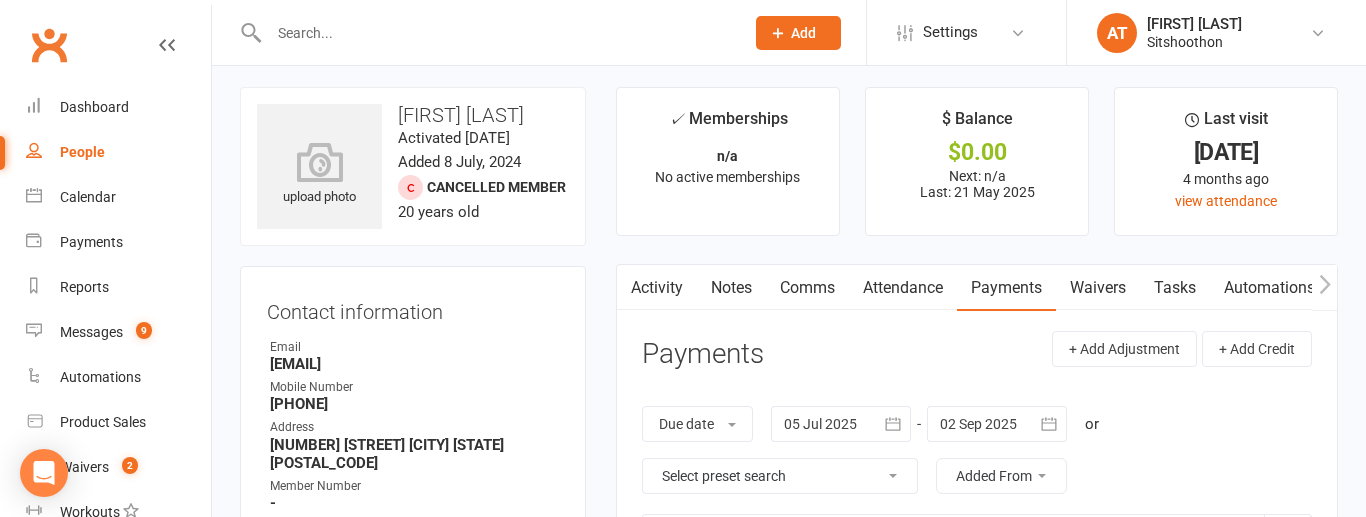 scroll, scrollTop: 0, scrollLeft: 0, axis: both 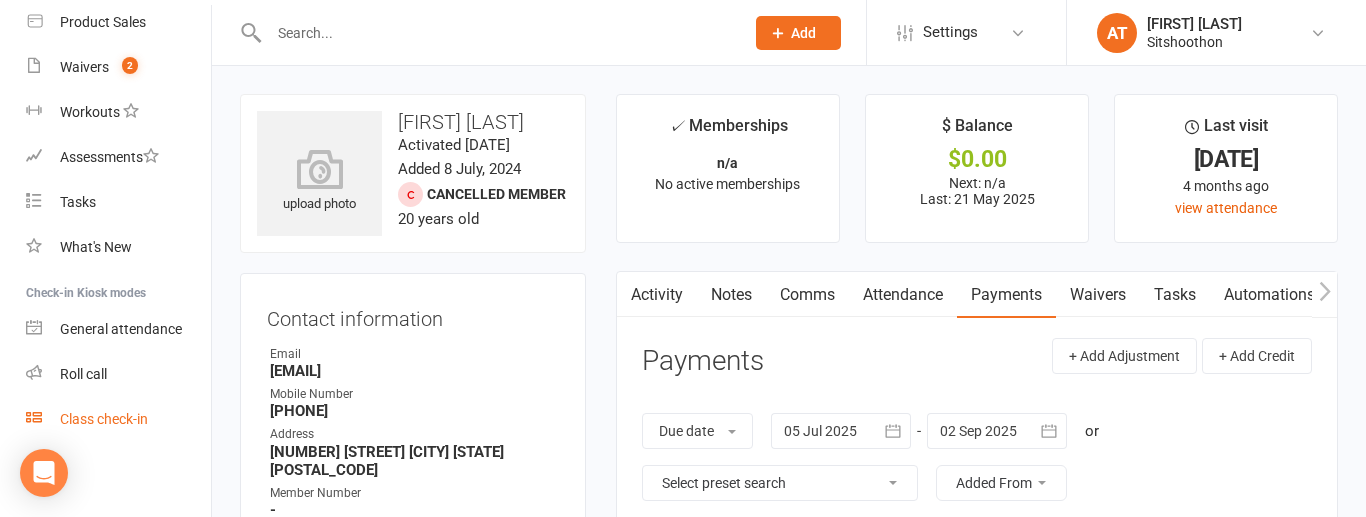 click on "Class check-in" at bounding box center (104, 419) 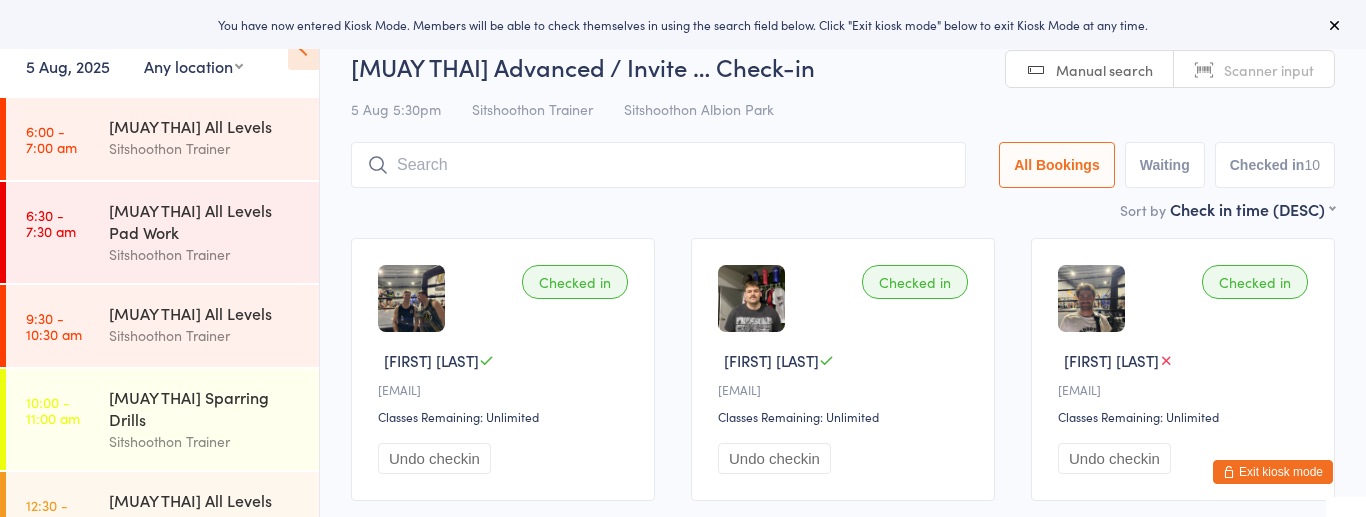 scroll, scrollTop: 0, scrollLeft: 0, axis: both 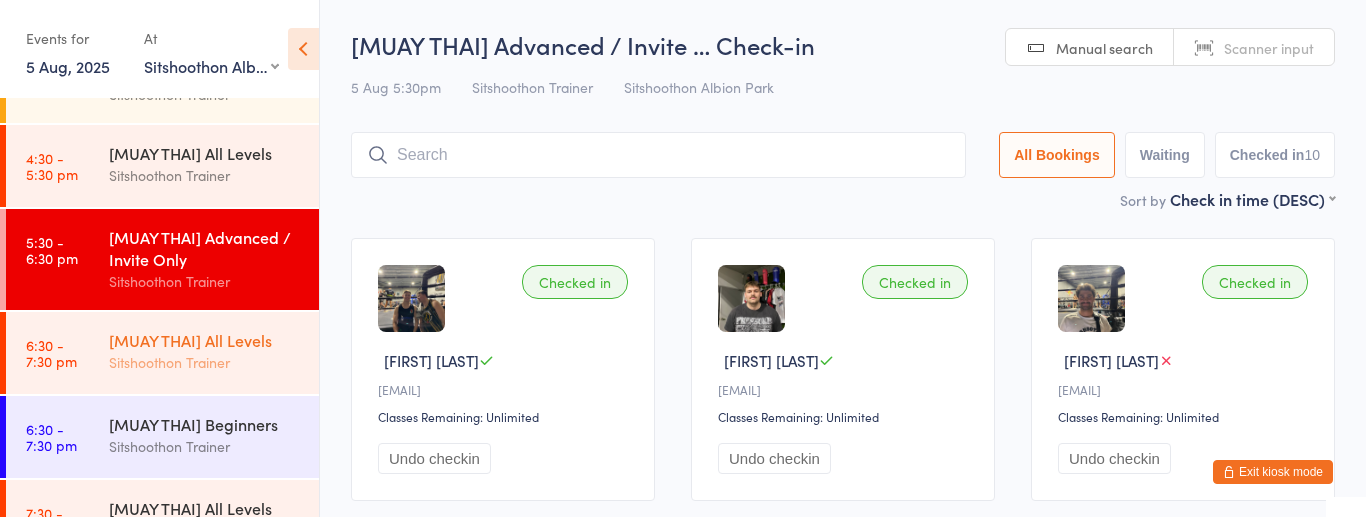 click on "Sitshoothon Trainer" at bounding box center [205, 362] 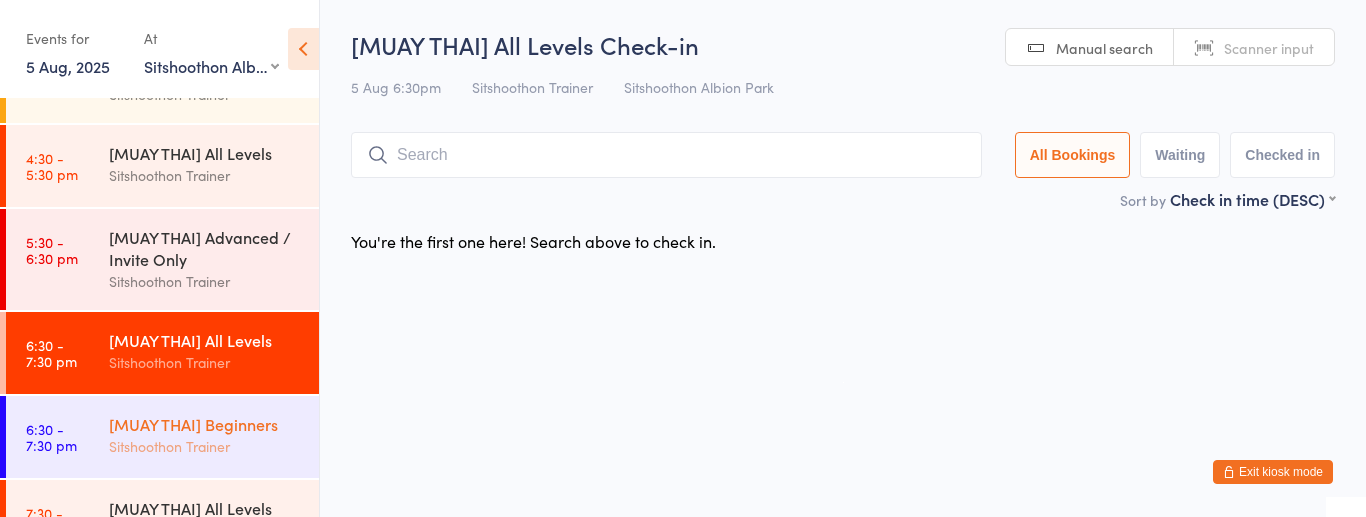 click on "Sitshoothon Trainer" at bounding box center [205, 446] 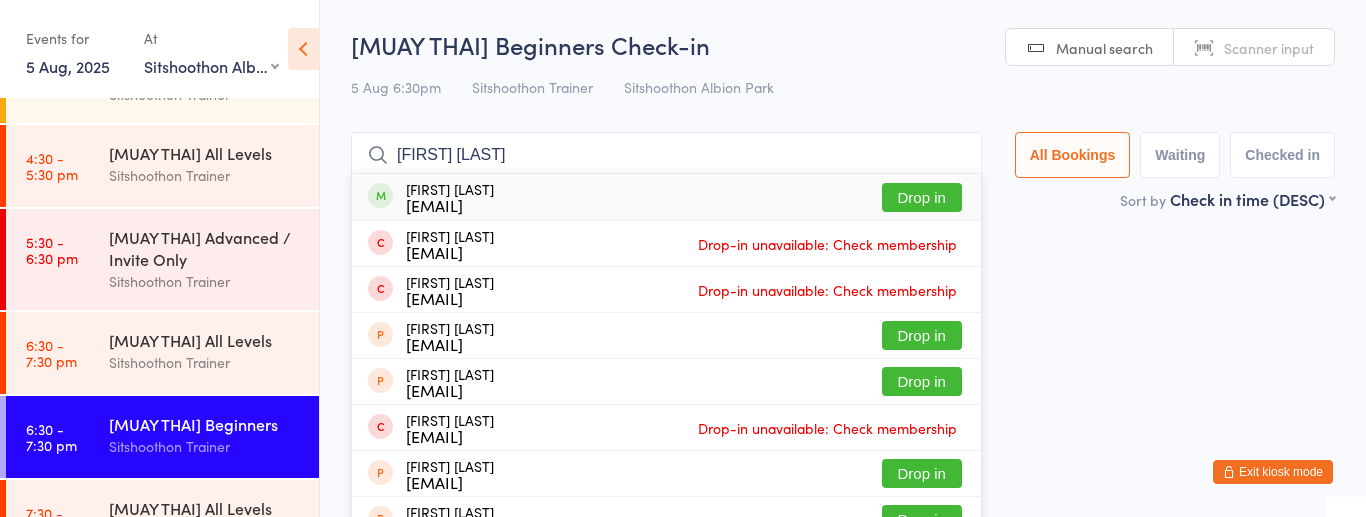 type on "[FIRST] [LAST]" 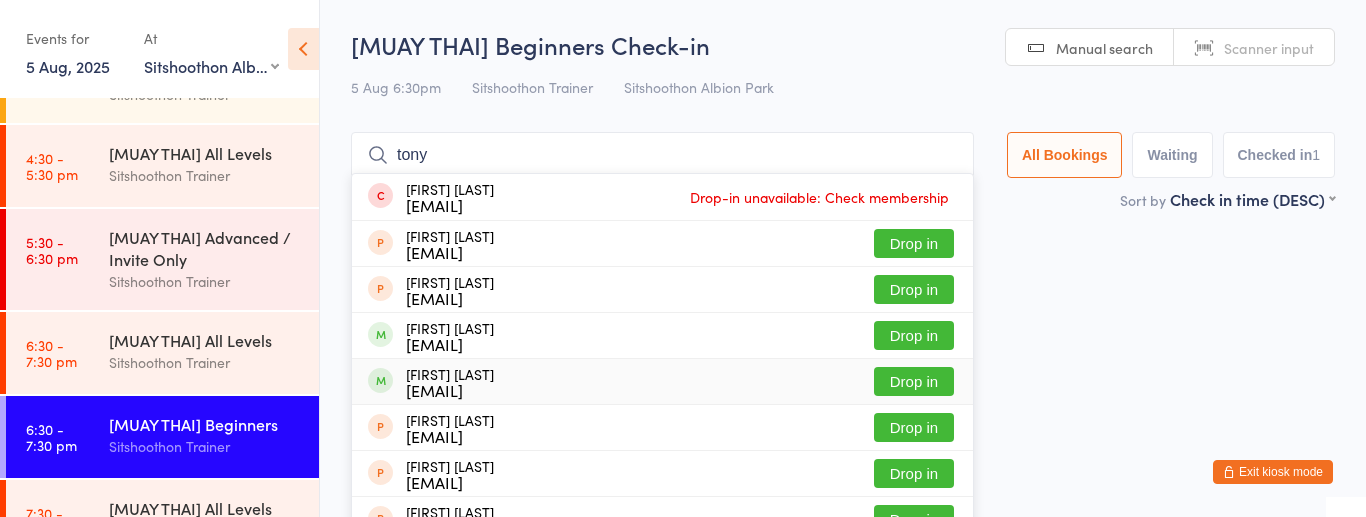 type on "tony" 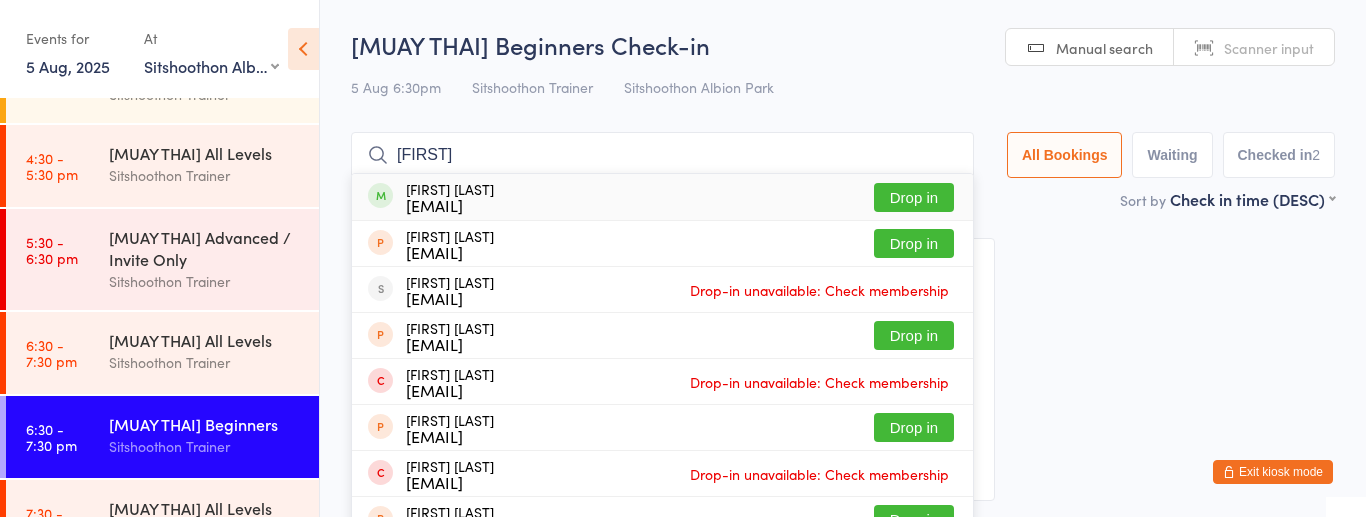 type on "[FIRST]" 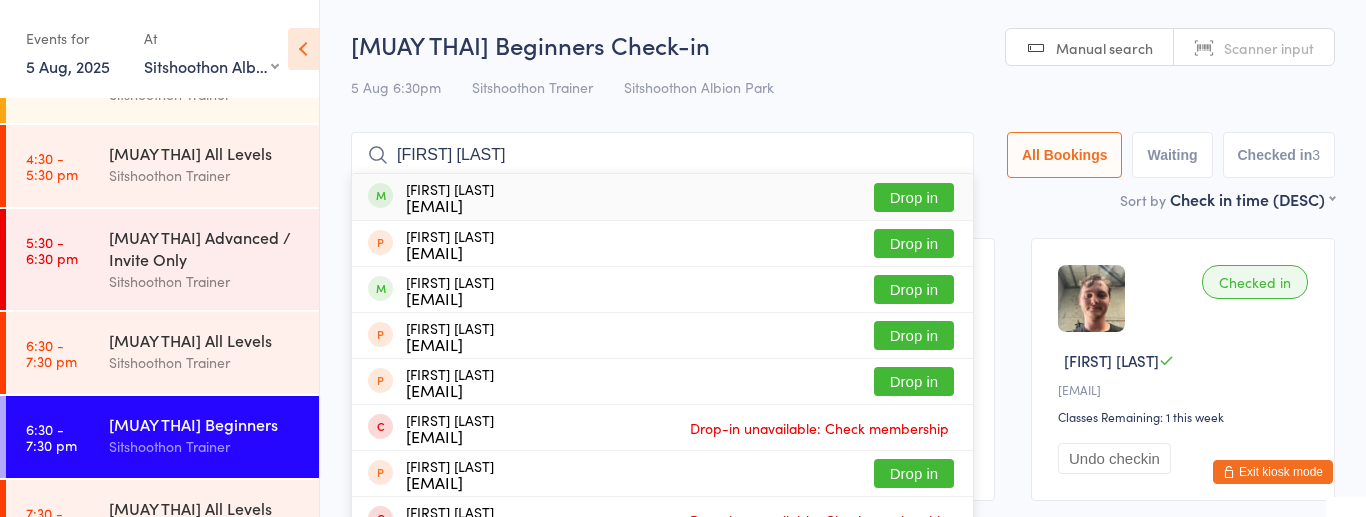 type on "[FIRST] [LAST]" 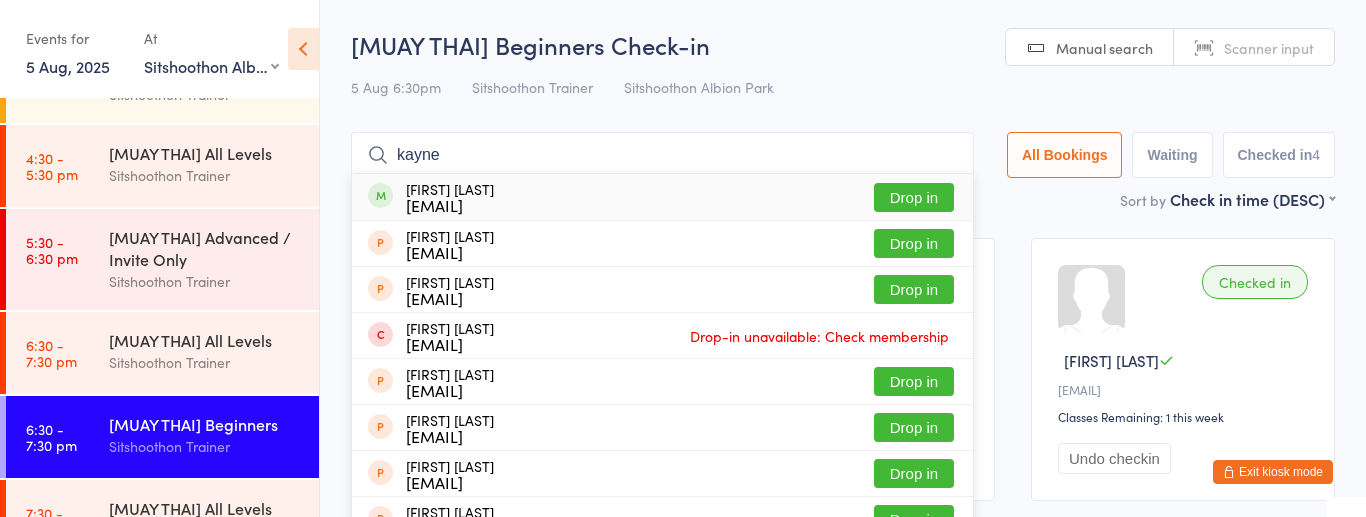 type on "kayne" 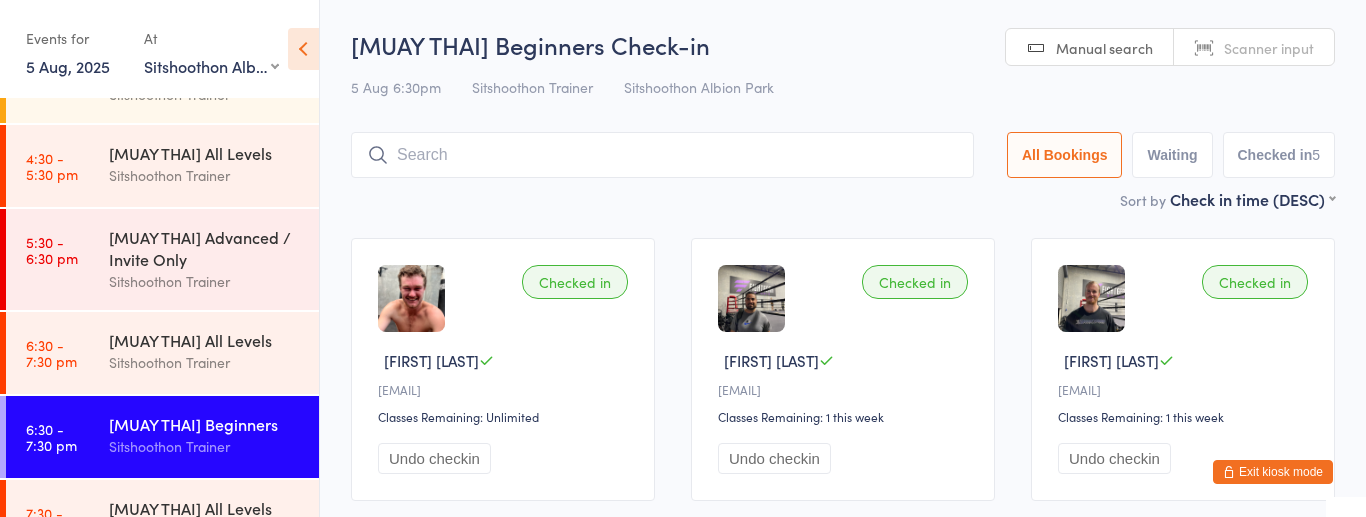 type on "l" 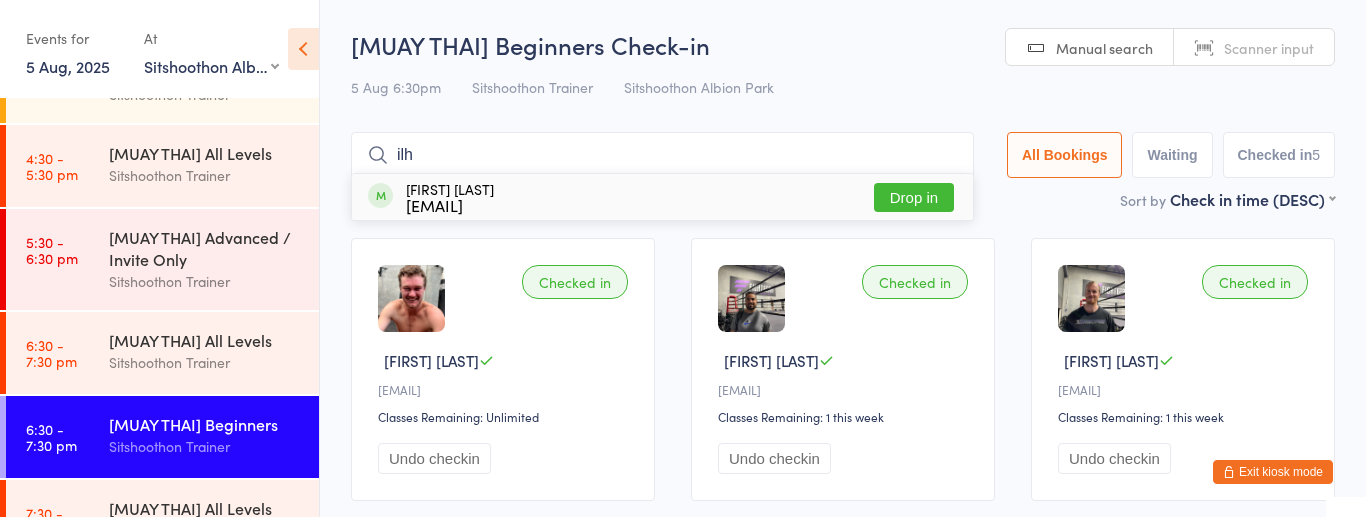 type on "ilh" 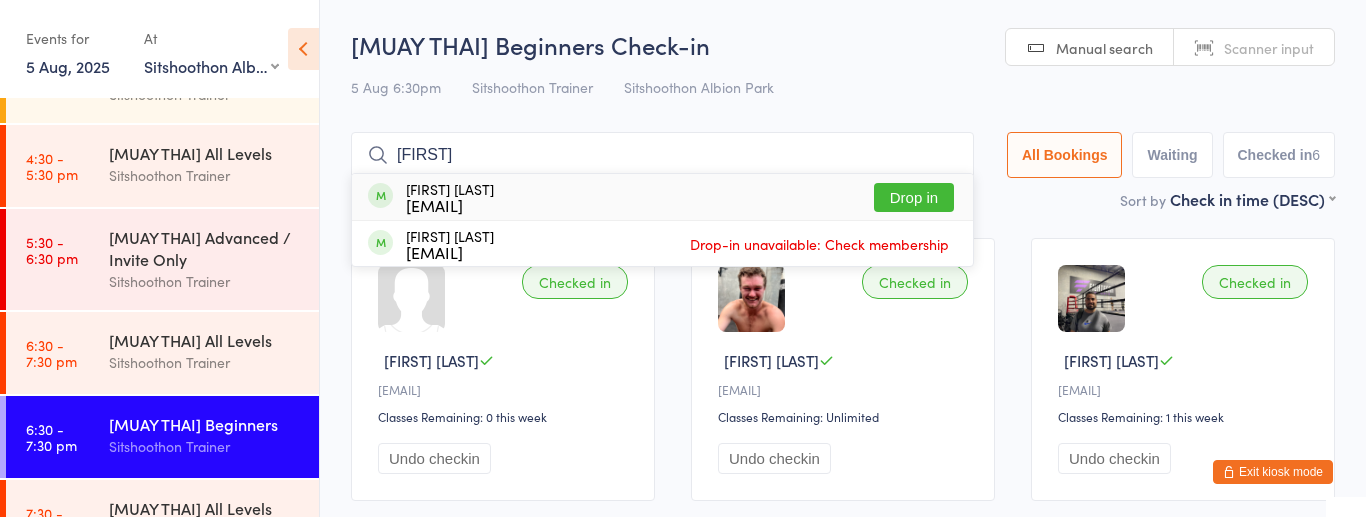 type on "[FIRST]" 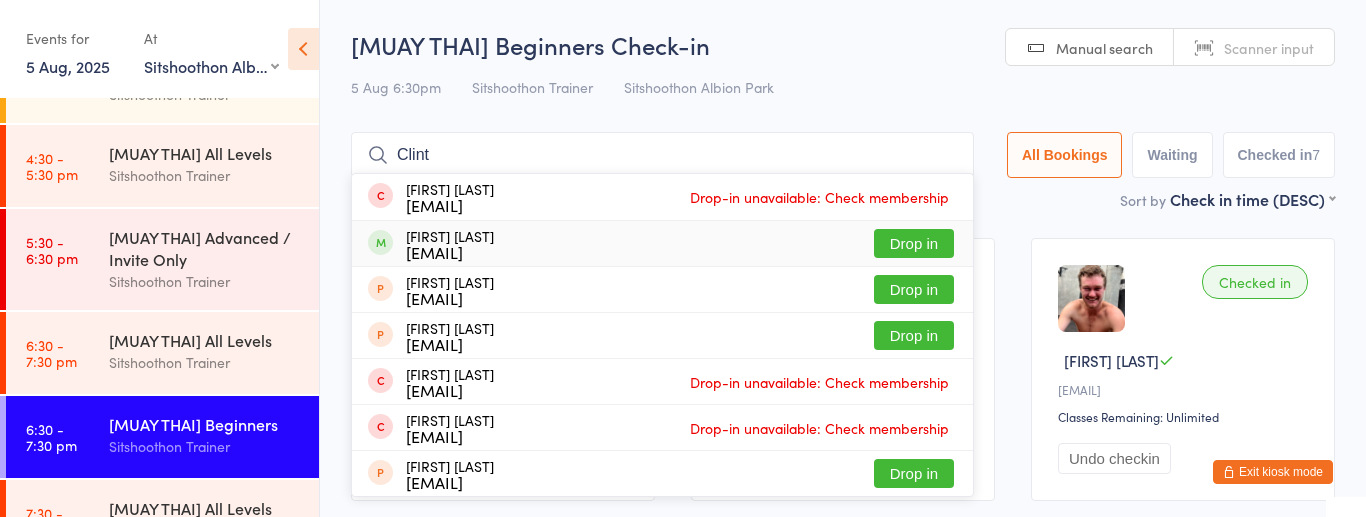 type on "Clint" 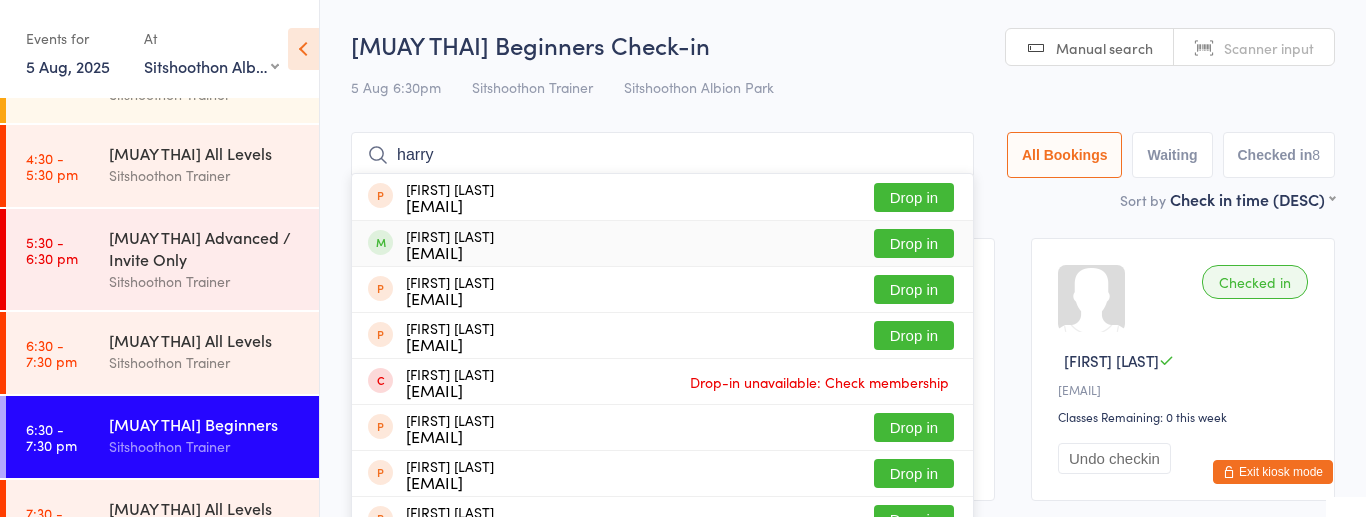 type on "harry" 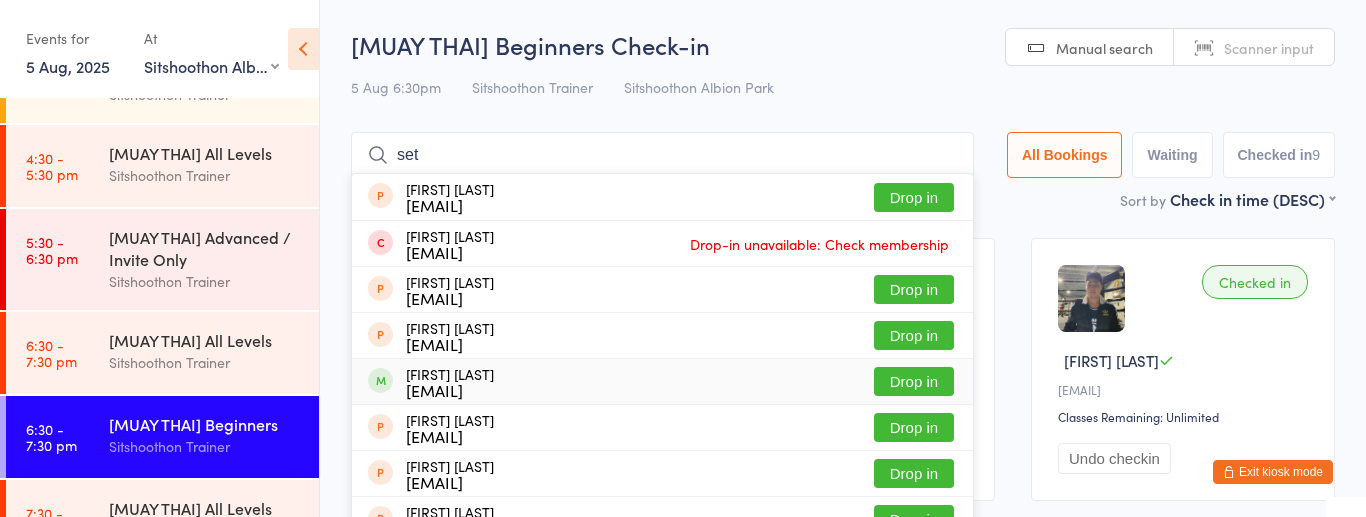 type on "set" 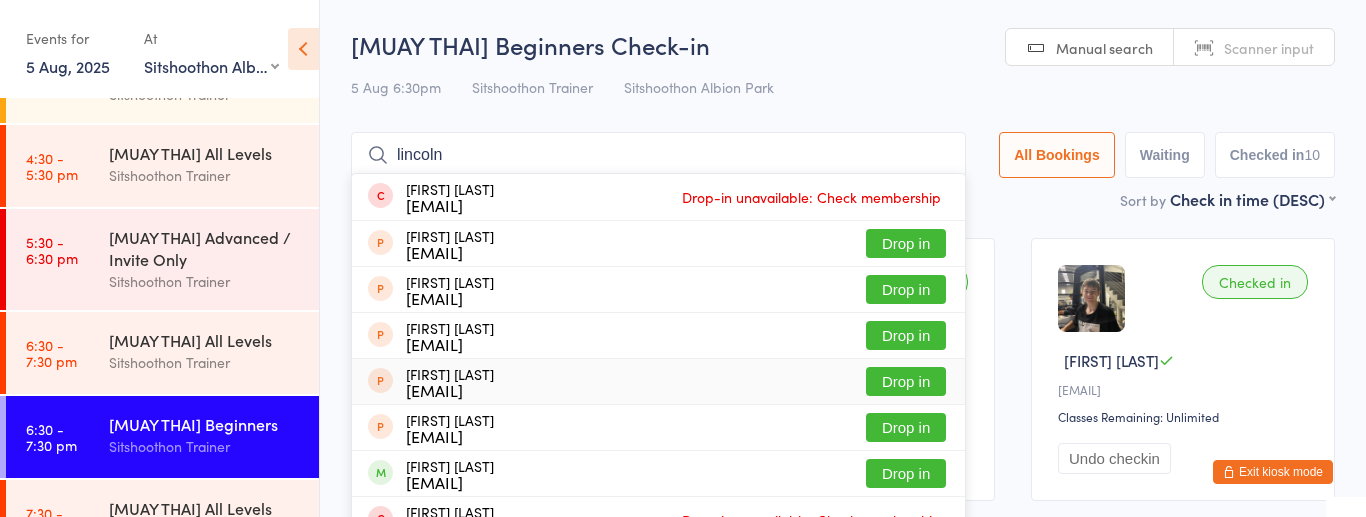 type on "lincoln" 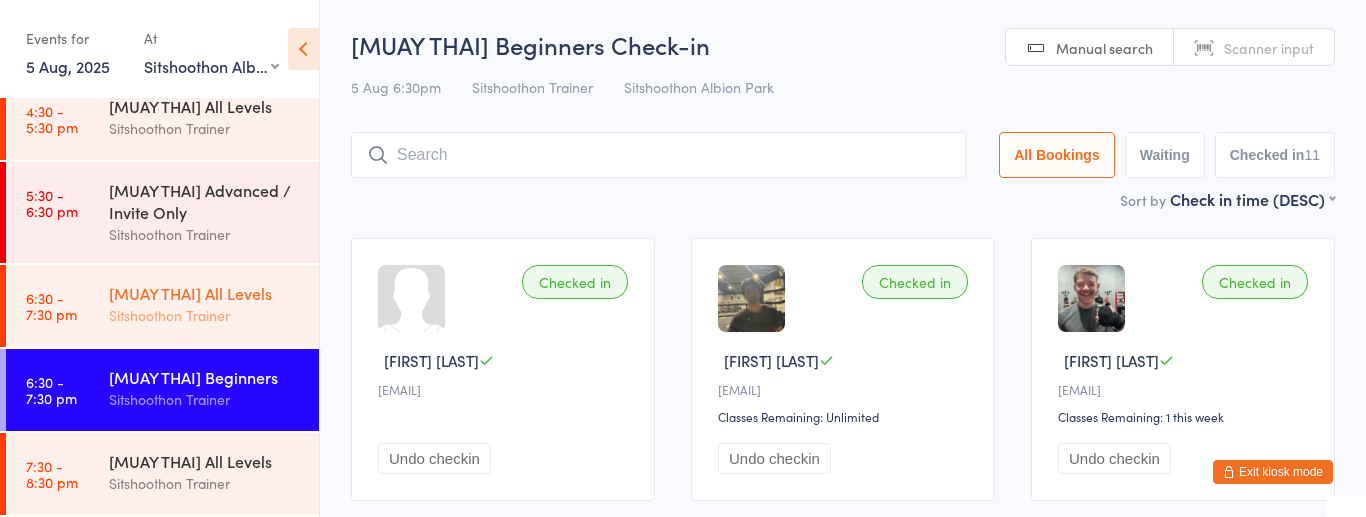 scroll, scrollTop: 392, scrollLeft: 0, axis: vertical 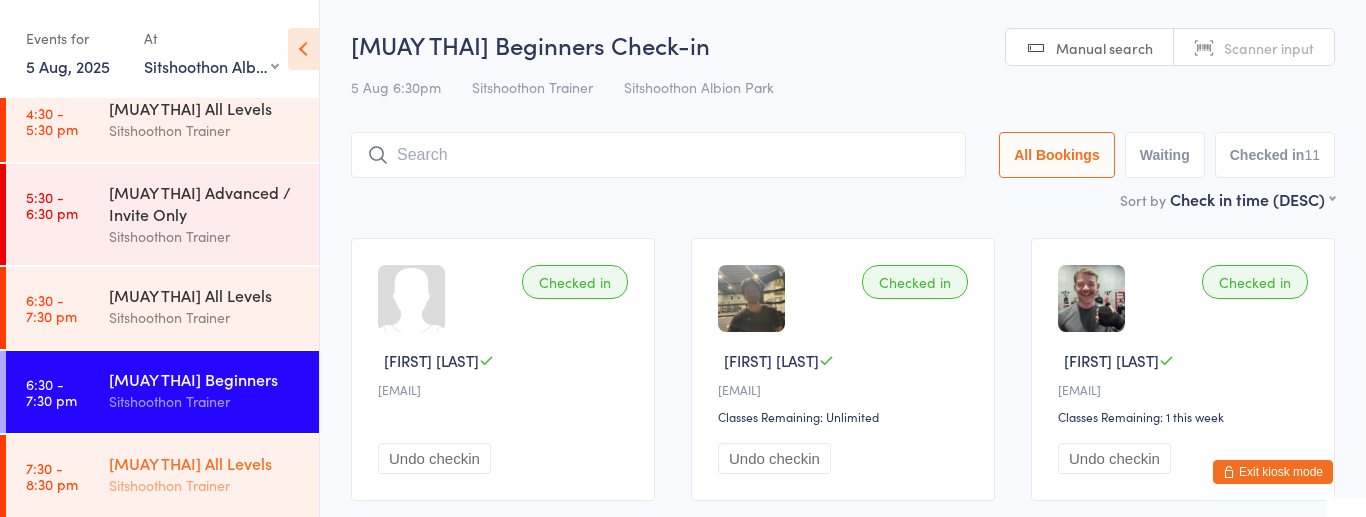 click on "Sitshoothon Trainer" at bounding box center [205, 485] 